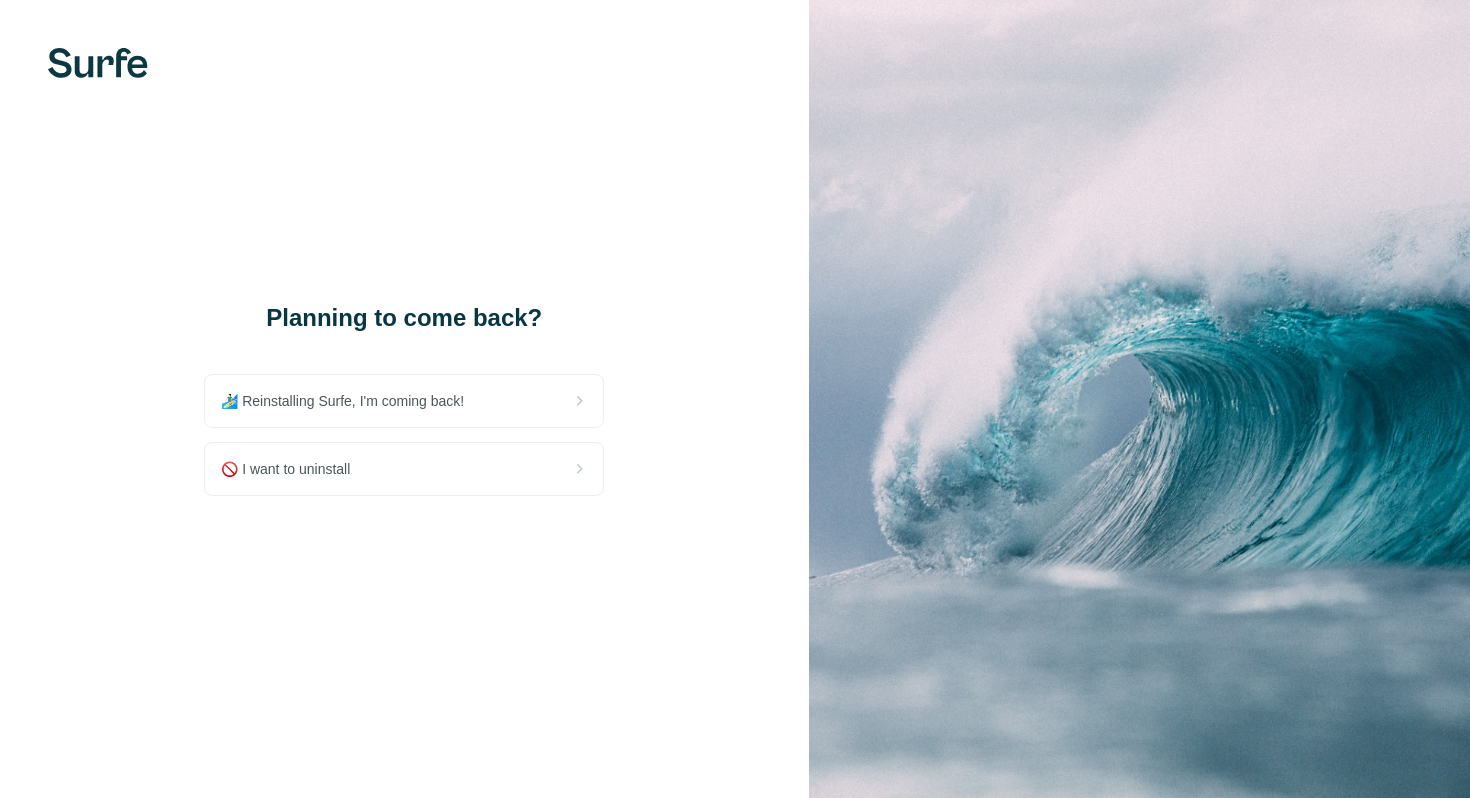 scroll, scrollTop: 0, scrollLeft: 0, axis: both 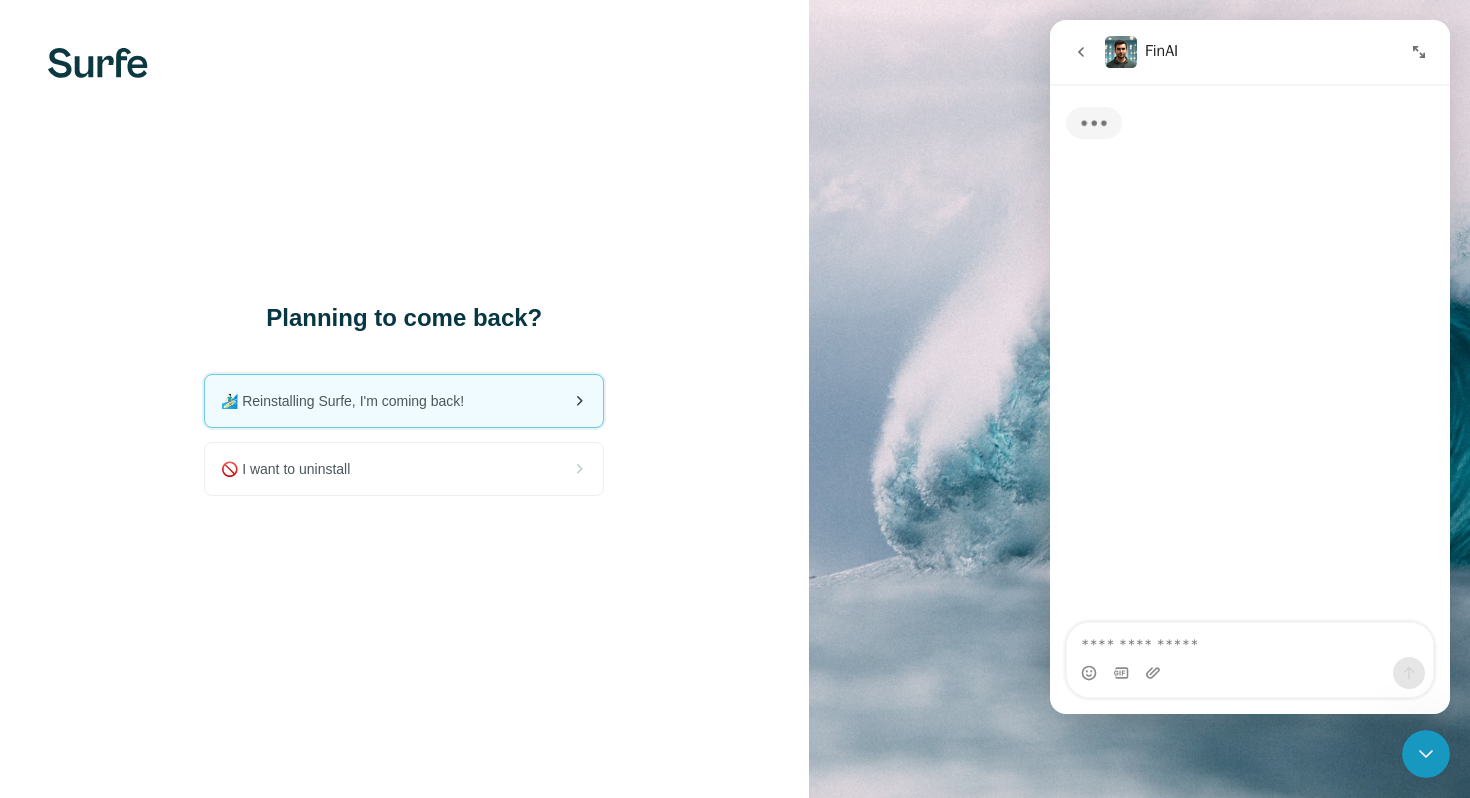 click on "🏄🏻‍♂️ Reinstalling Surfe, I'm coming back!" at bounding box center [350, 401] 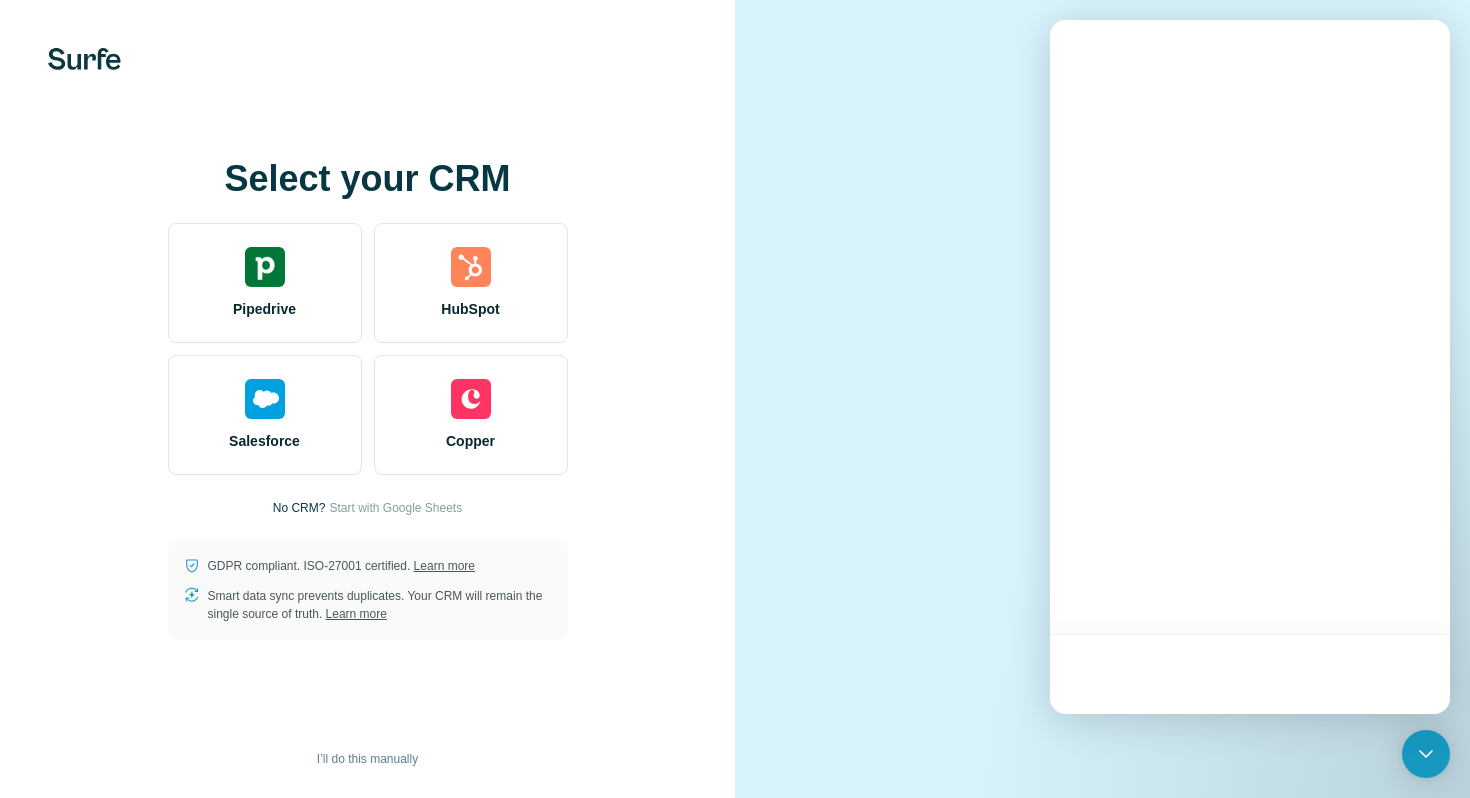 scroll, scrollTop: 0, scrollLeft: 0, axis: both 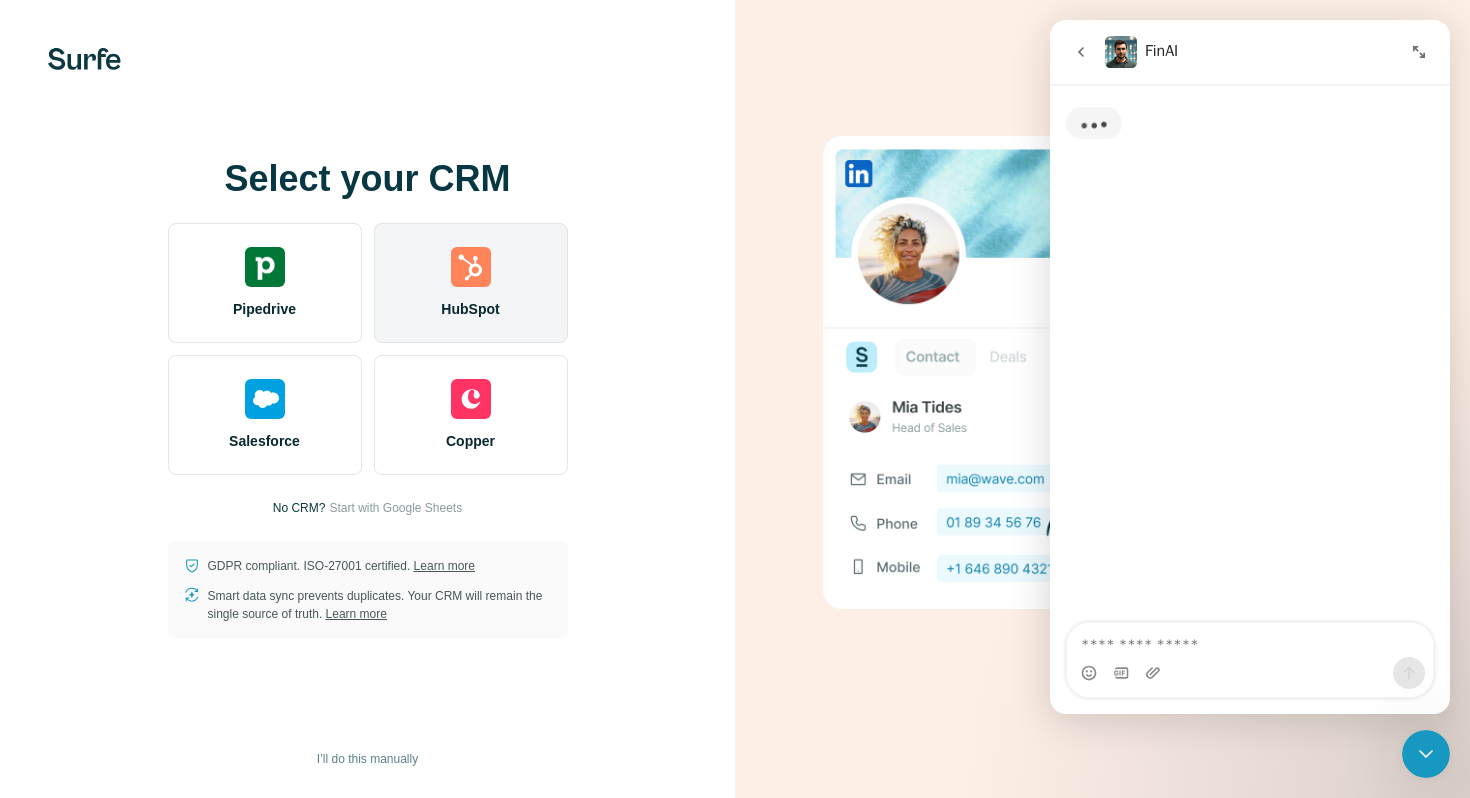 click on "HubSpot" at bounding box center [471, 283] 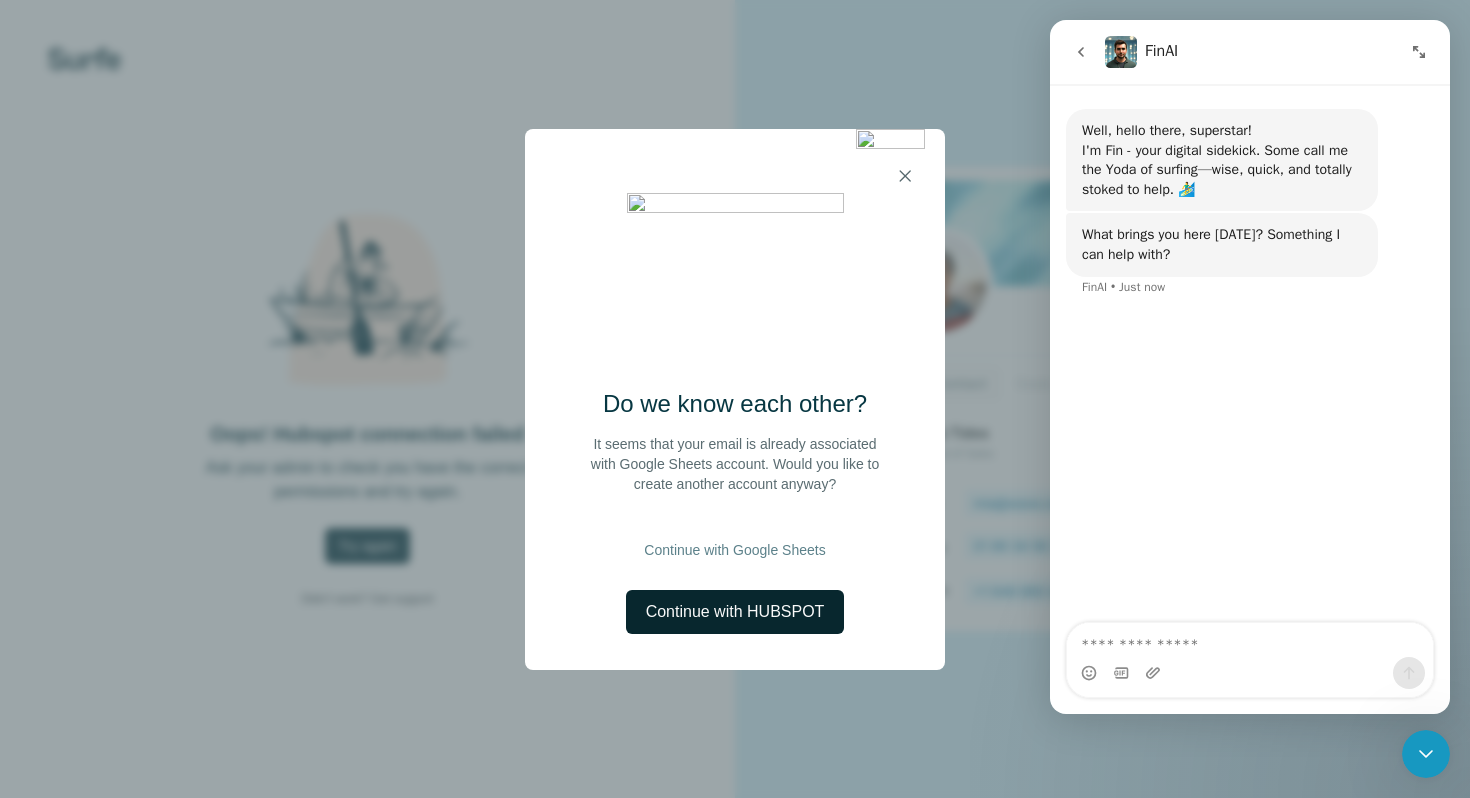 click on "Continue with HUBSPOT" at bounding box center (735, 612) 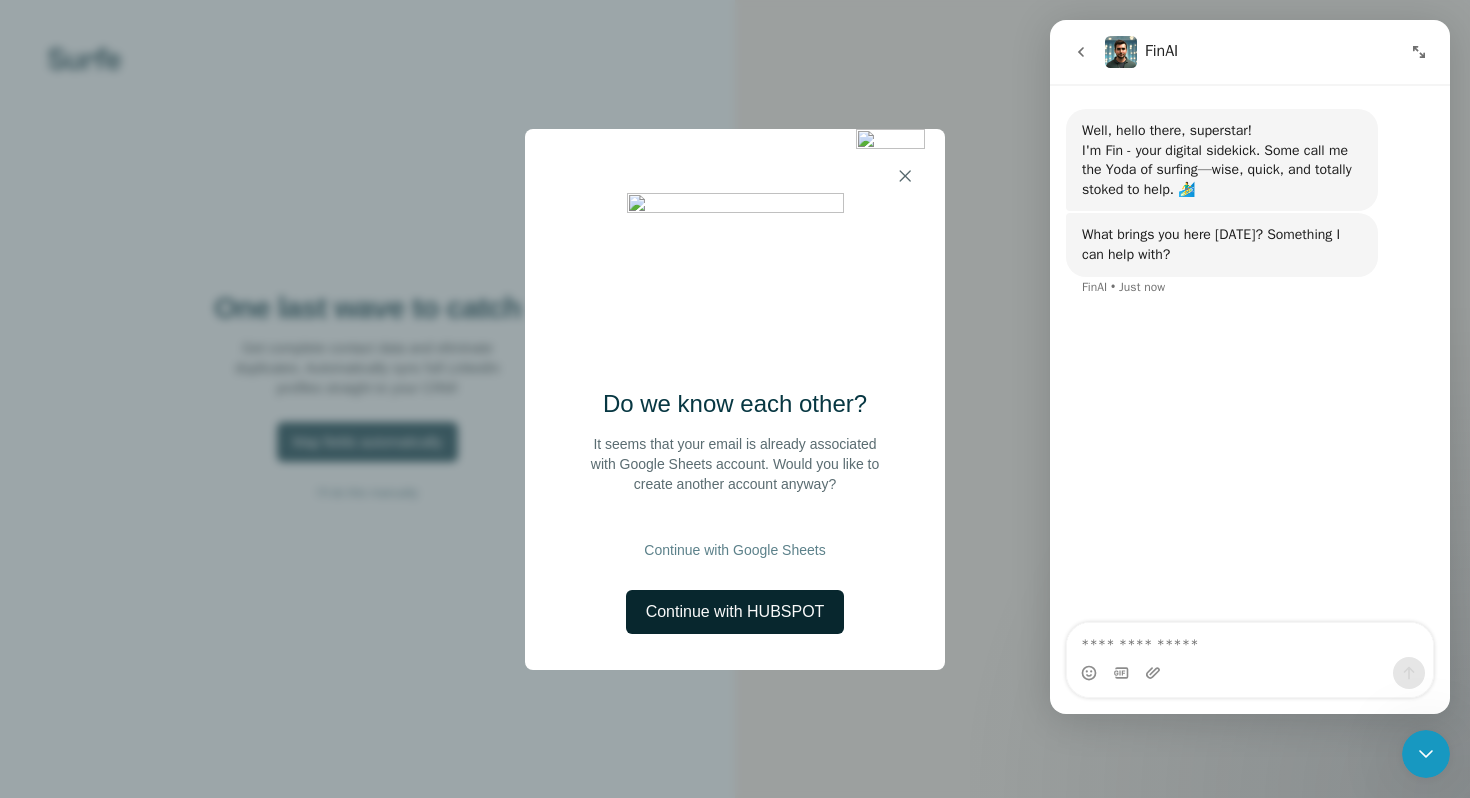 click on "Continue with HUBSPOT" at bounding box center (735, 612) 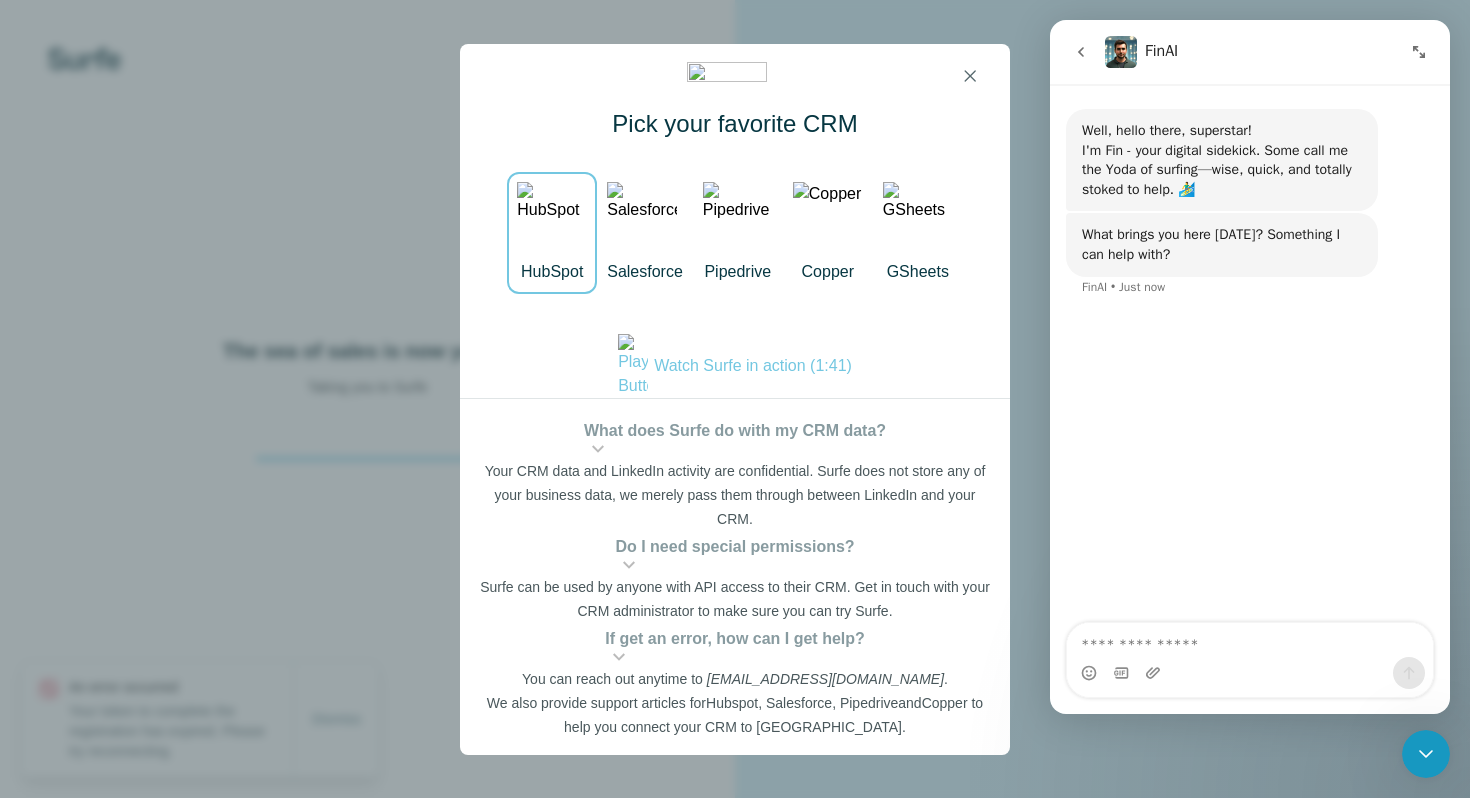 click at bounding box center (552, 217) 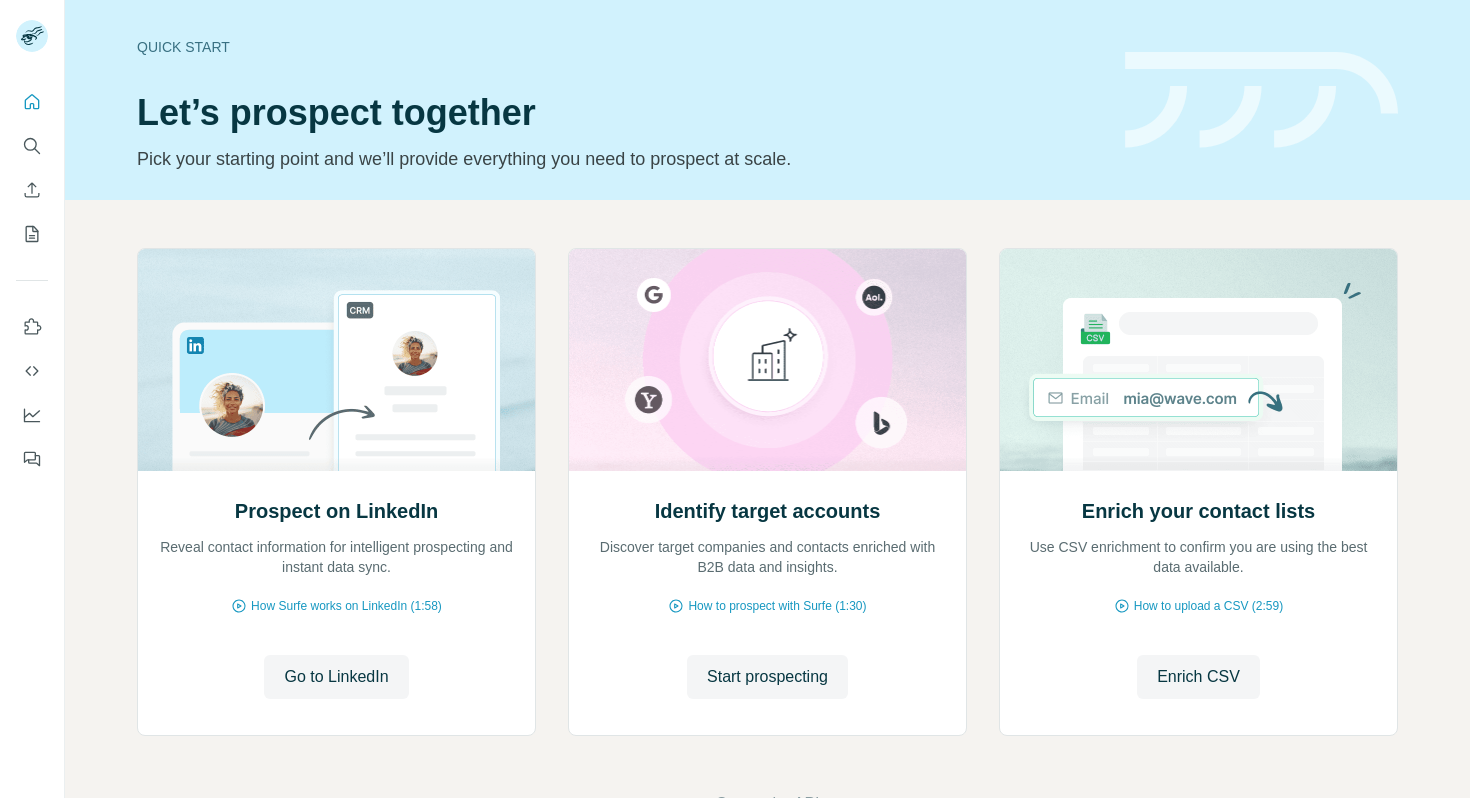 scroll, scrollTop: 0, scrollLeft: 0, axis: both 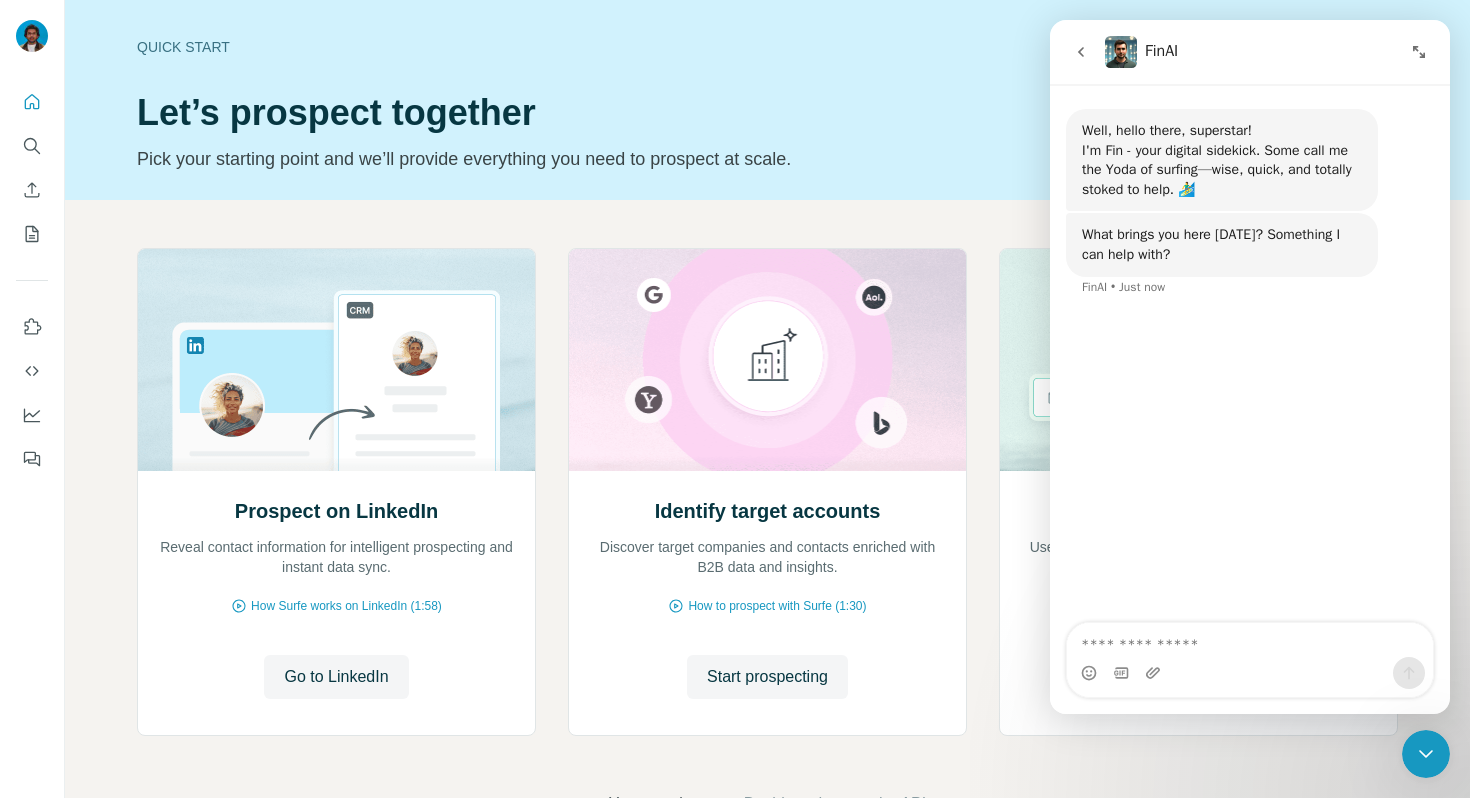 click 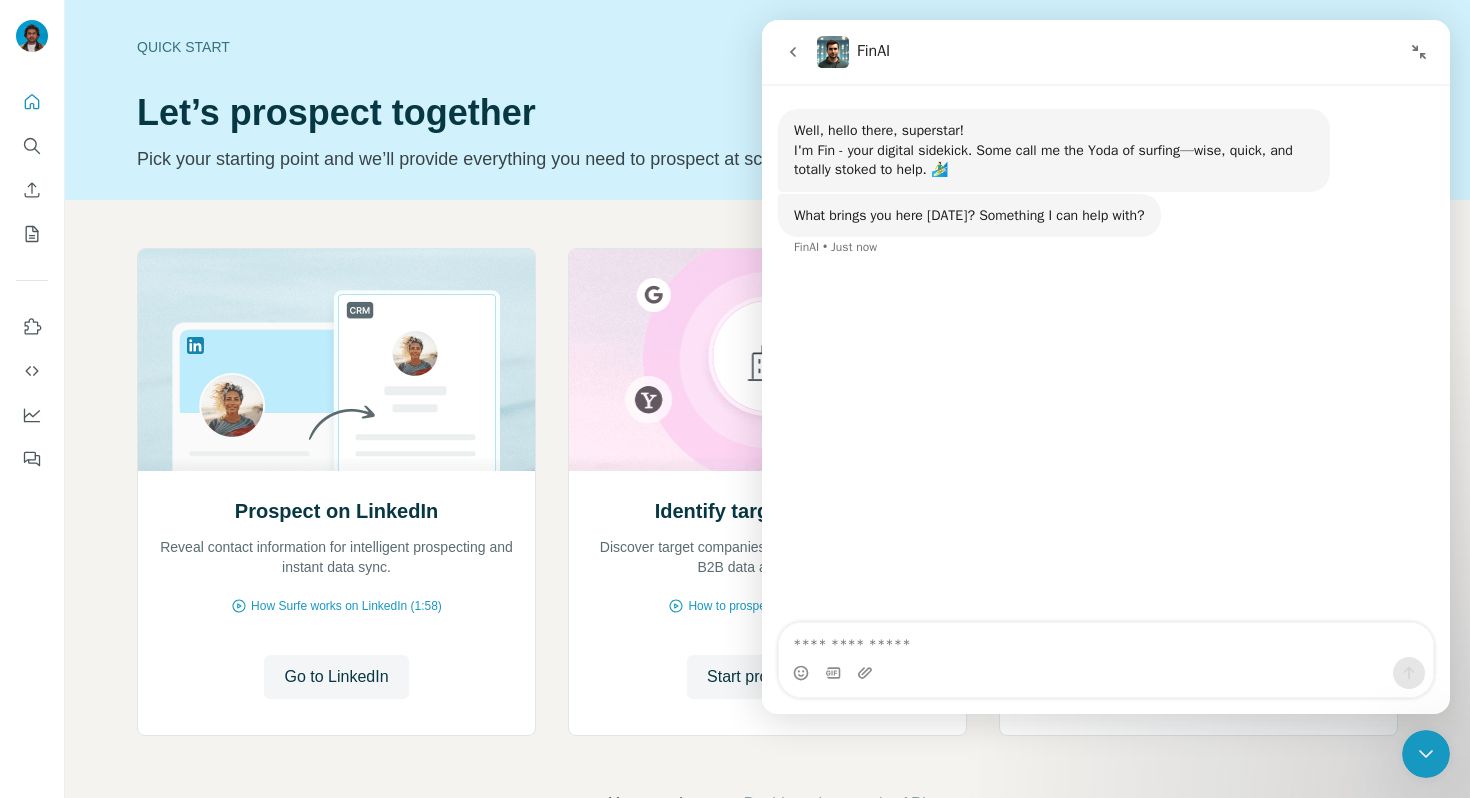 click 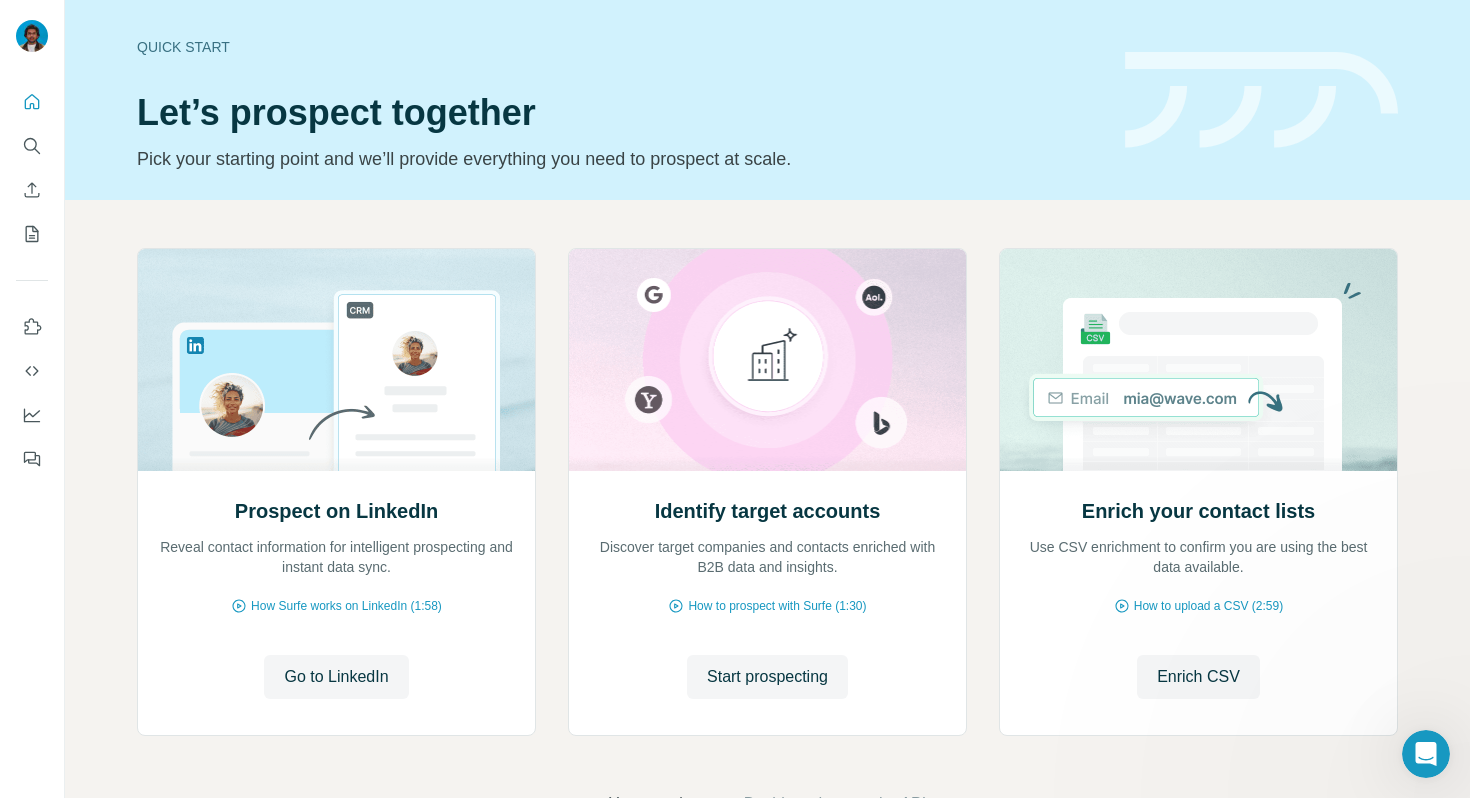 scroll, scrollTop: 0, scrollLeft: 0, axis: both 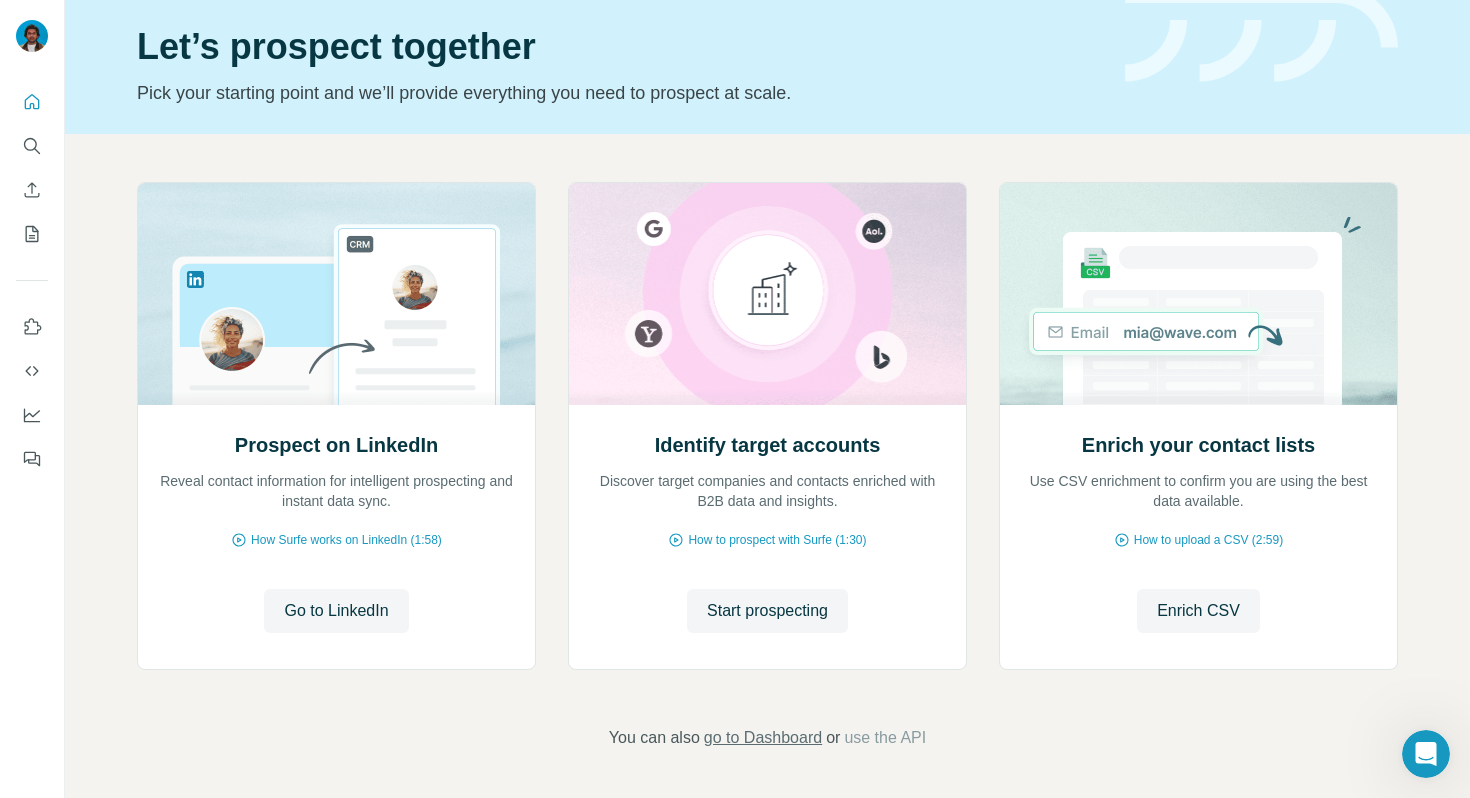 click on "go to Dashboard" at bounding box center (763, 738) 